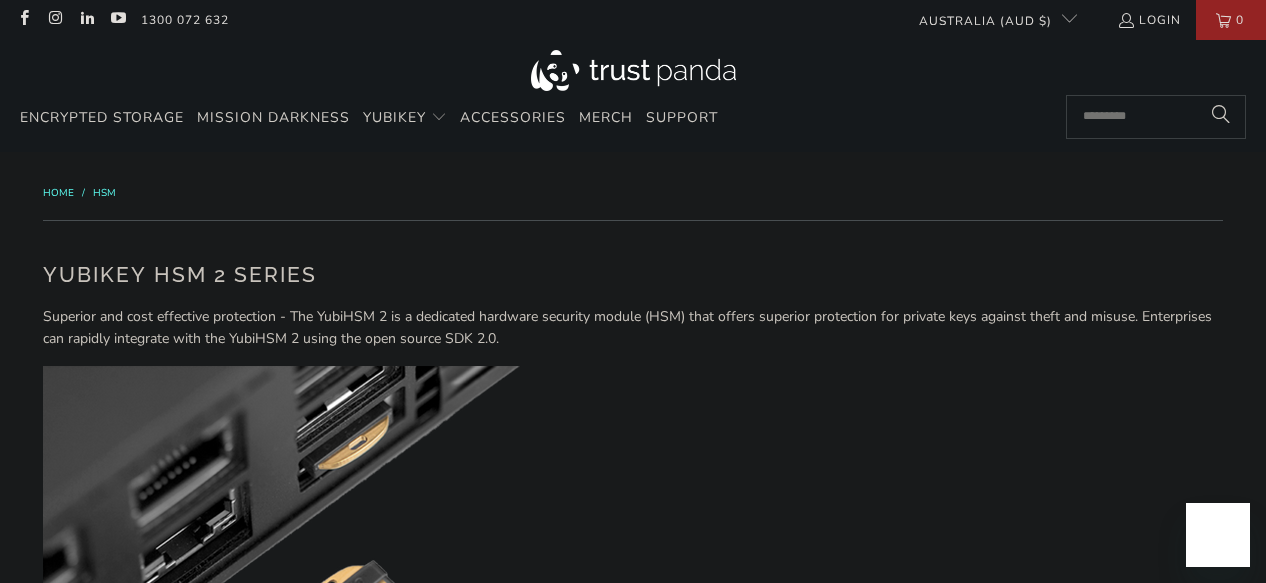 scroll, scrollTop: 0, scrollLeft: 0, axis: both 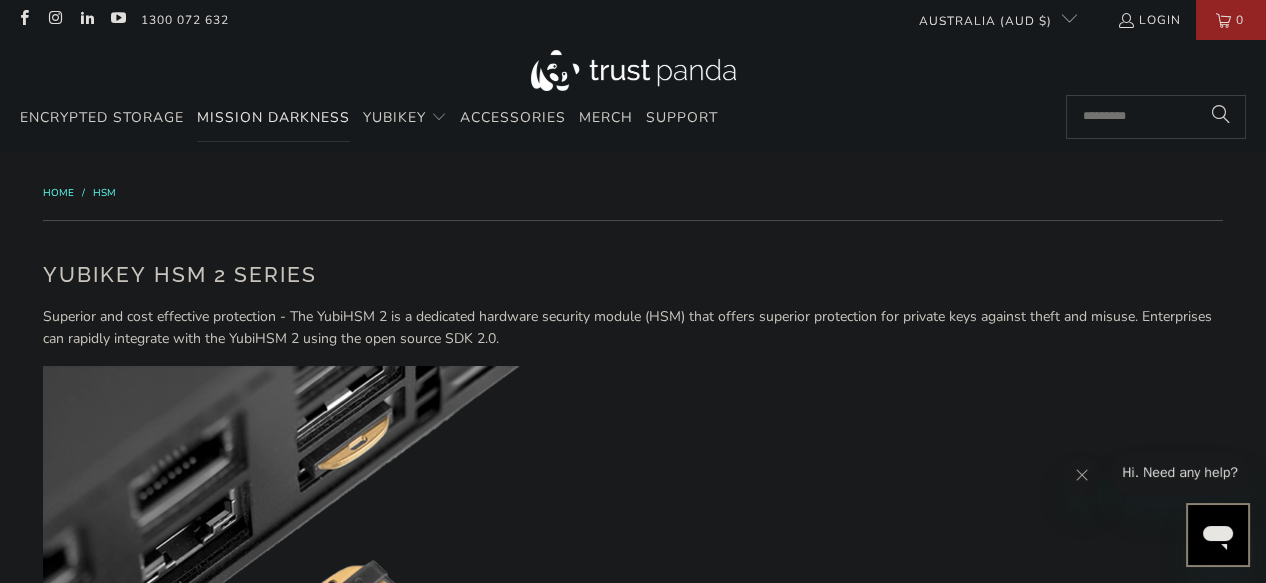 click on "Mission Darkness" at bounding box center (273, 117) 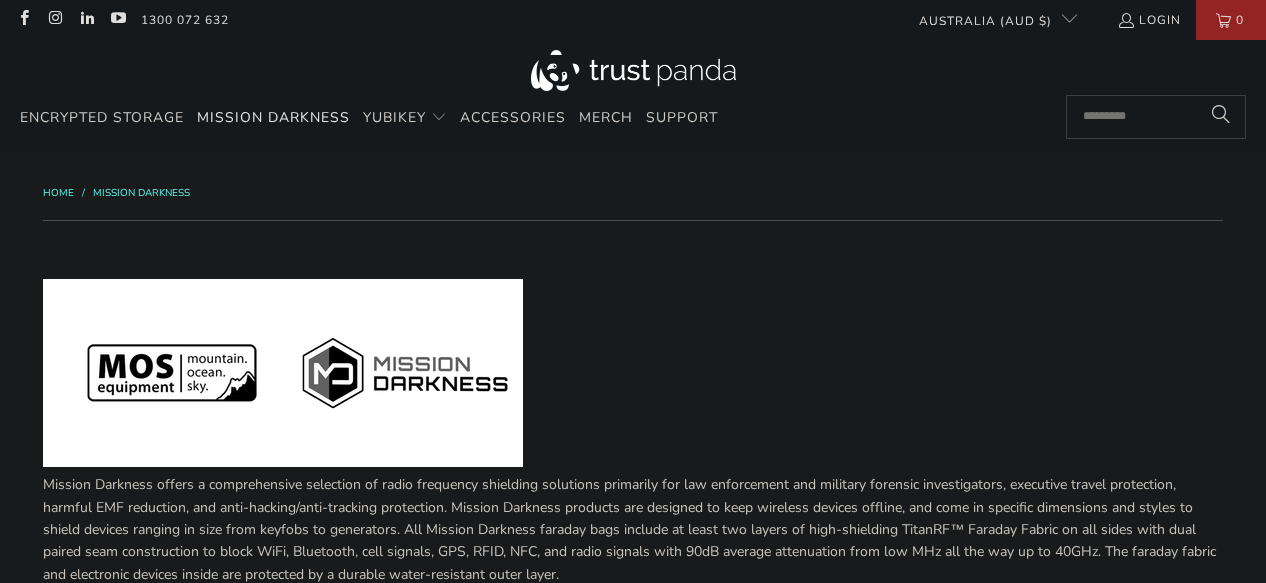 scroll, scrollTop: 0, scrollLeft: 0, axis: both 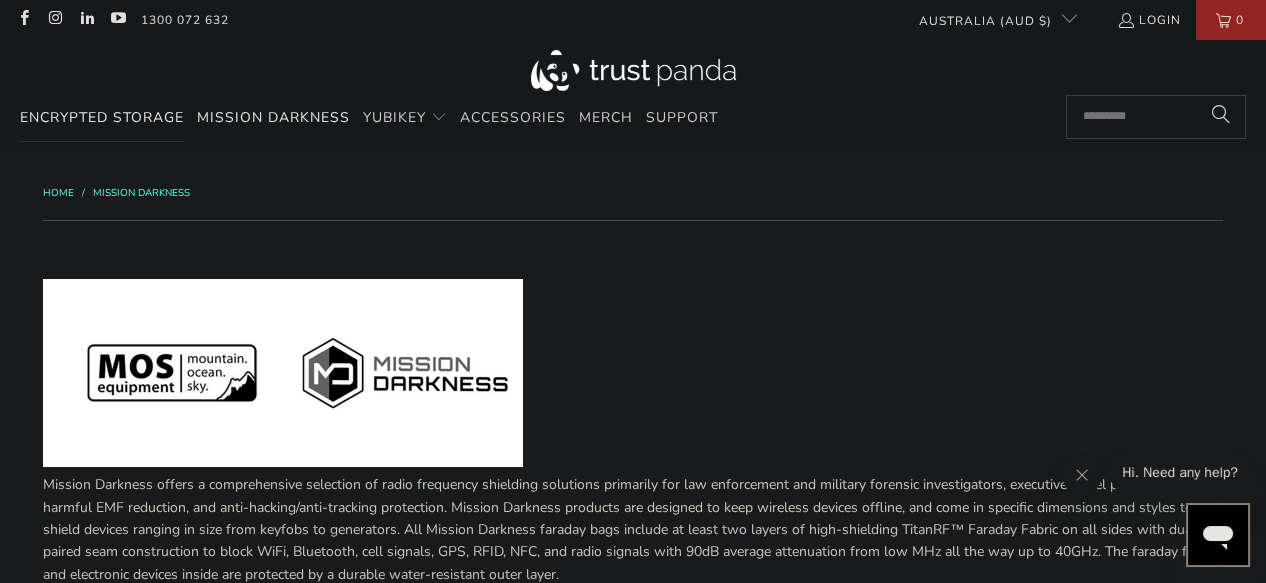 click on "Encrypted Storage" at bounding box center (102, 117) 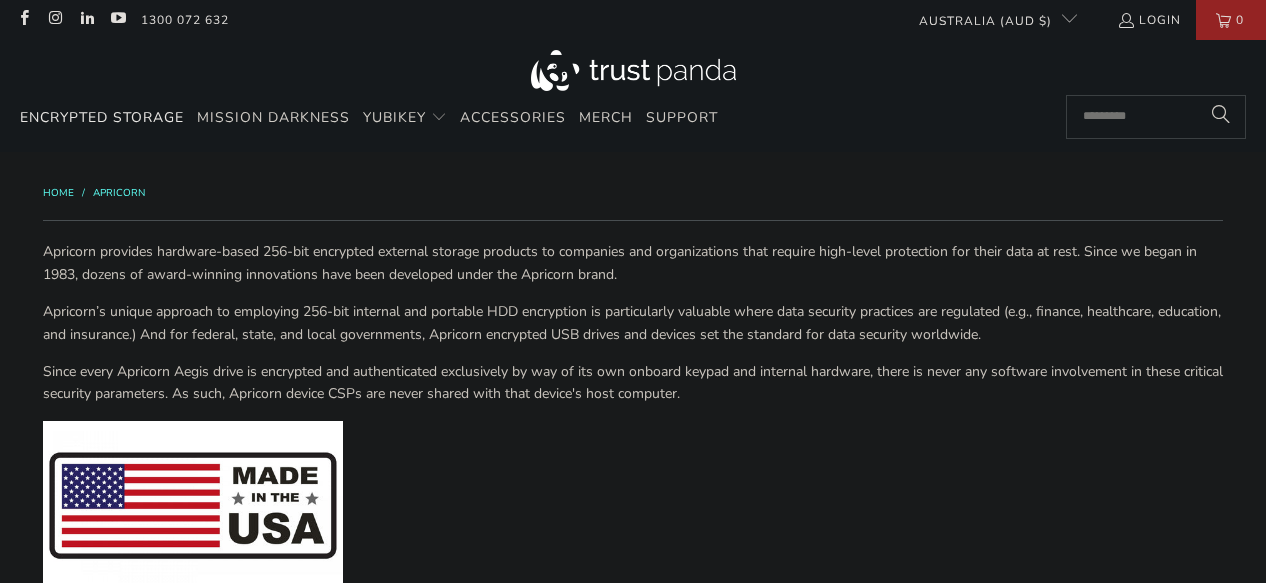 scroll, scrollTop: 0, scrollLeft: 0, axis: both 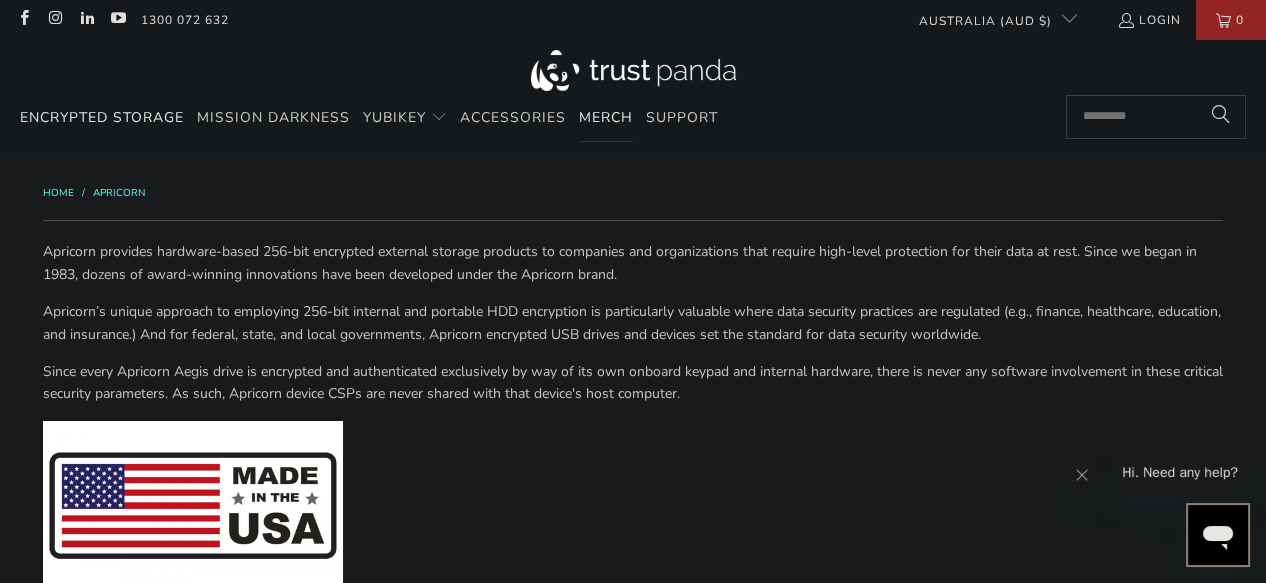 click on "Merch" at bounding box center (606, 117) 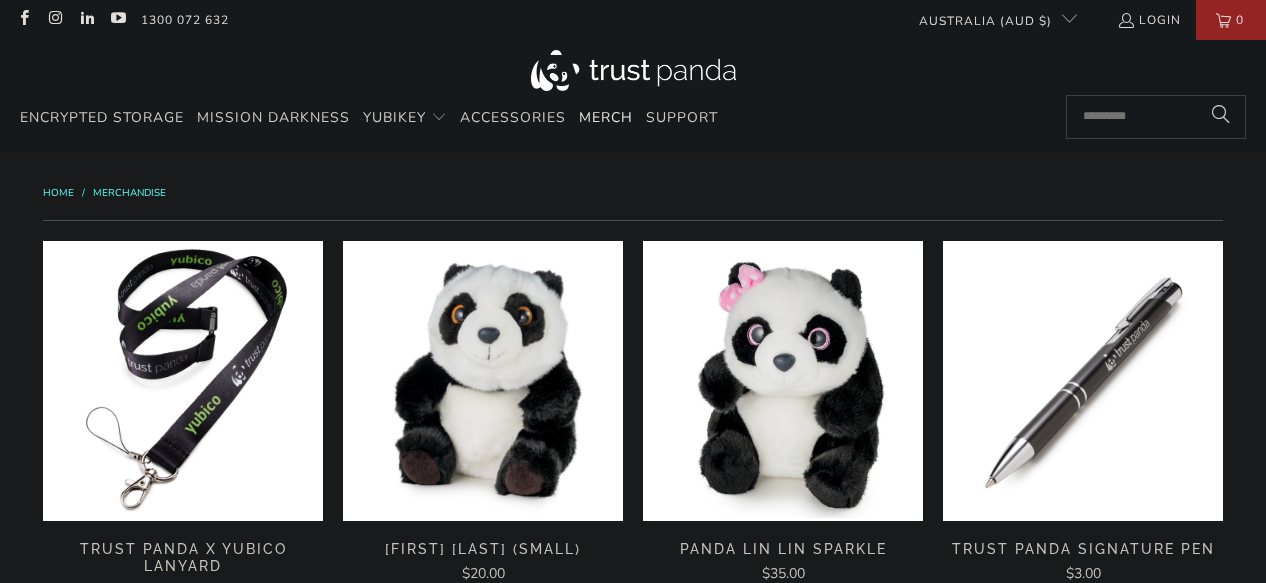 scroll, scrollTop: 0, scrollLeft: 0, axis: both 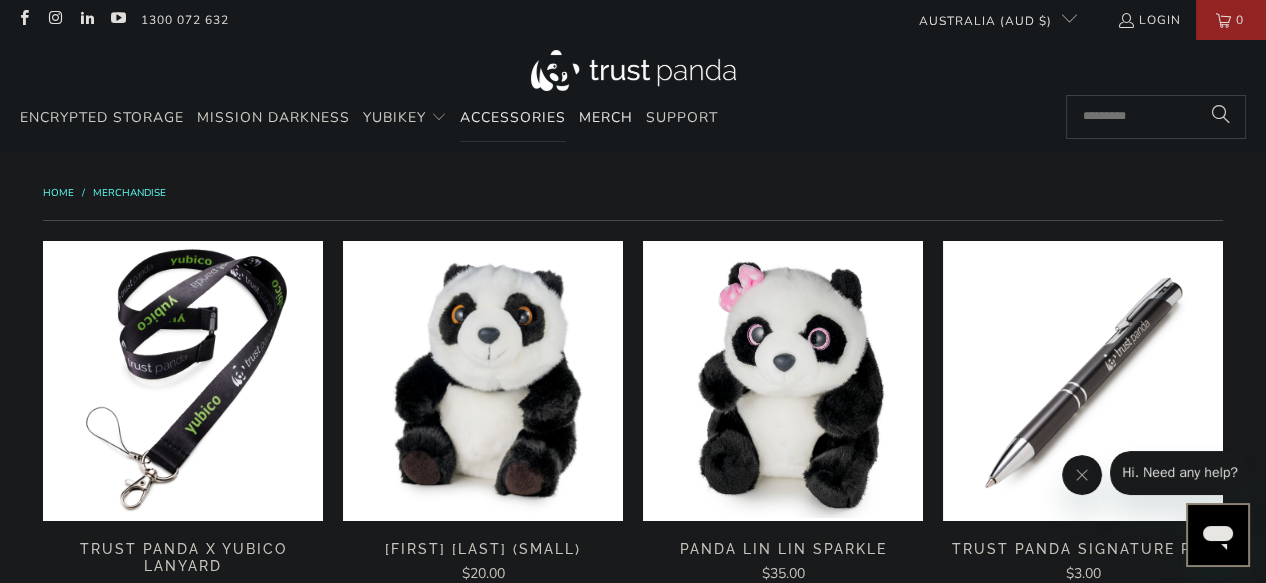 click on "Accessories" at bounding box center [513, 117] 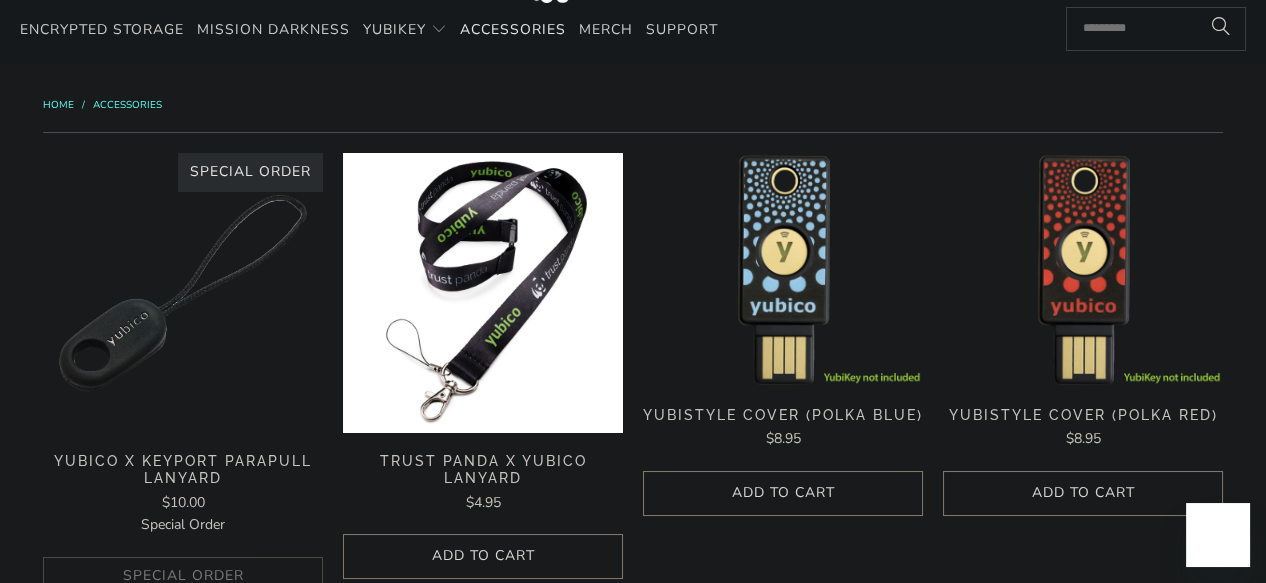 scroll, scrollTop: 100, scrollLeft: 0, axis: vertical 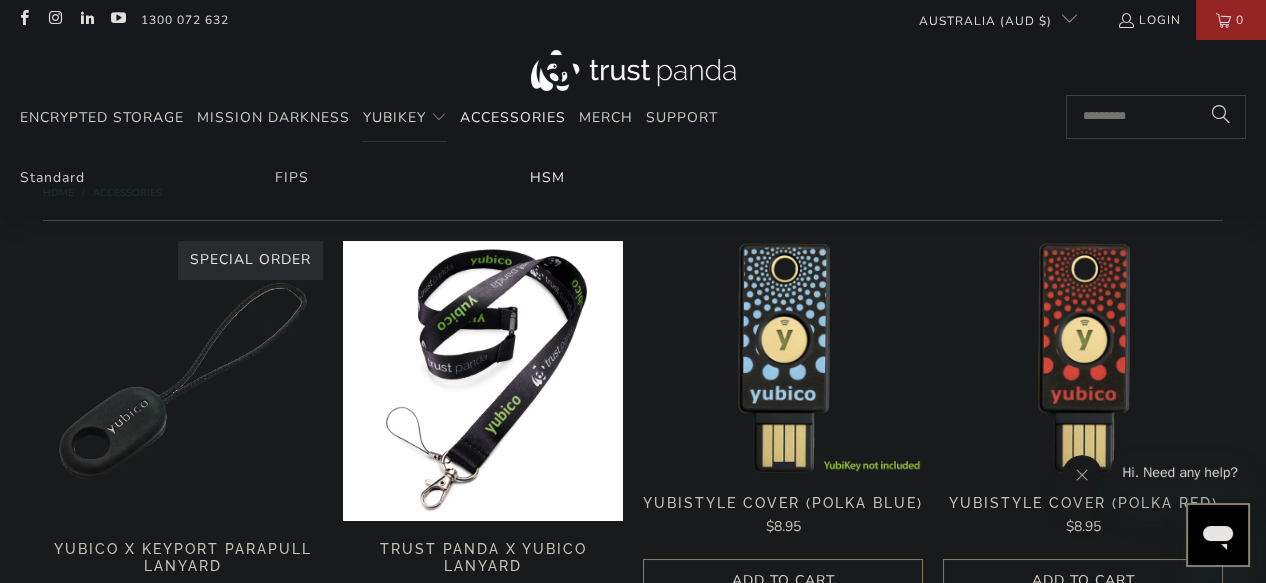 click on "HSM" at bounding box center (547, 177) 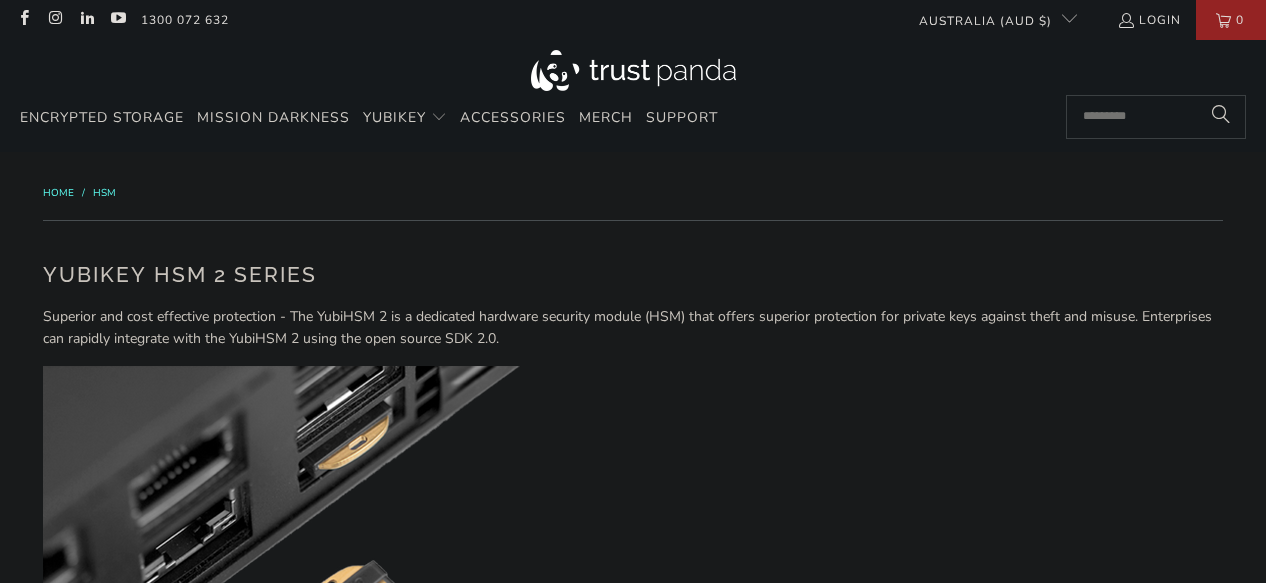 scroll, scrollTop: 0, scrollLeft: 0, axis: both 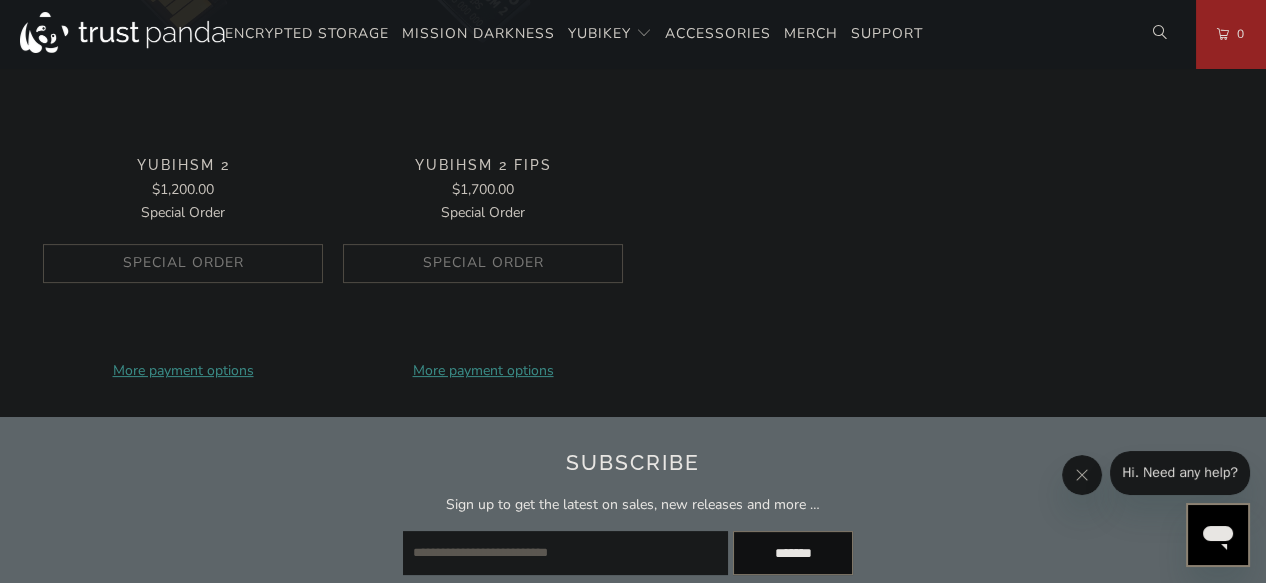 click on "YubiHSM 2" at bounding box center (183, 165) 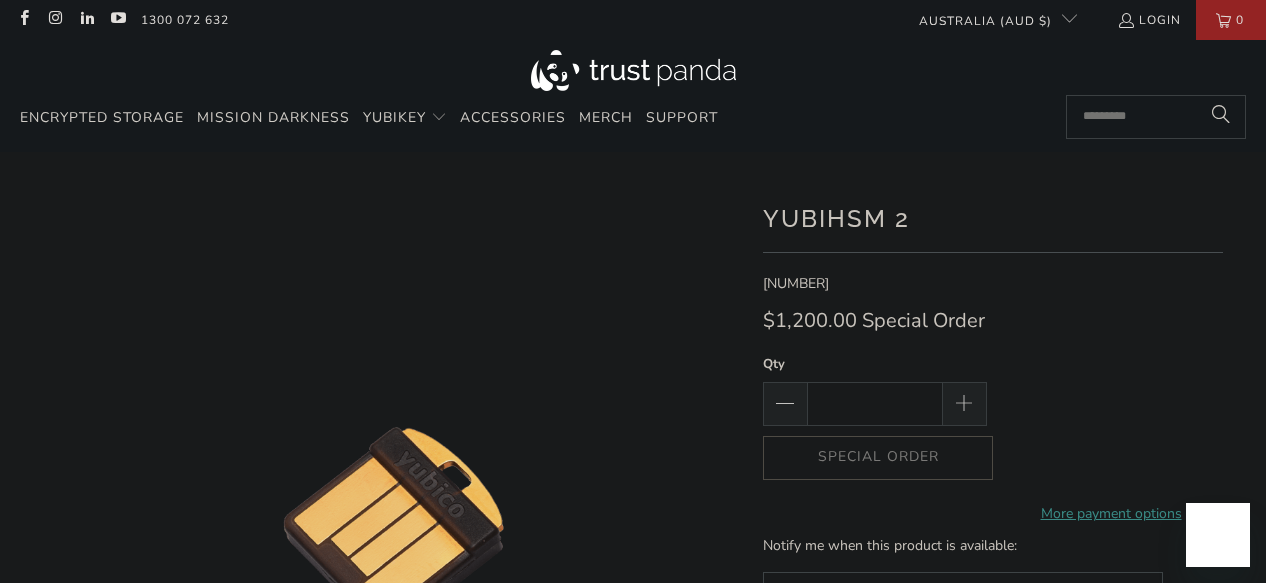 scroll, scrollTop: 87, scrollLeft: 0, axis: vertical 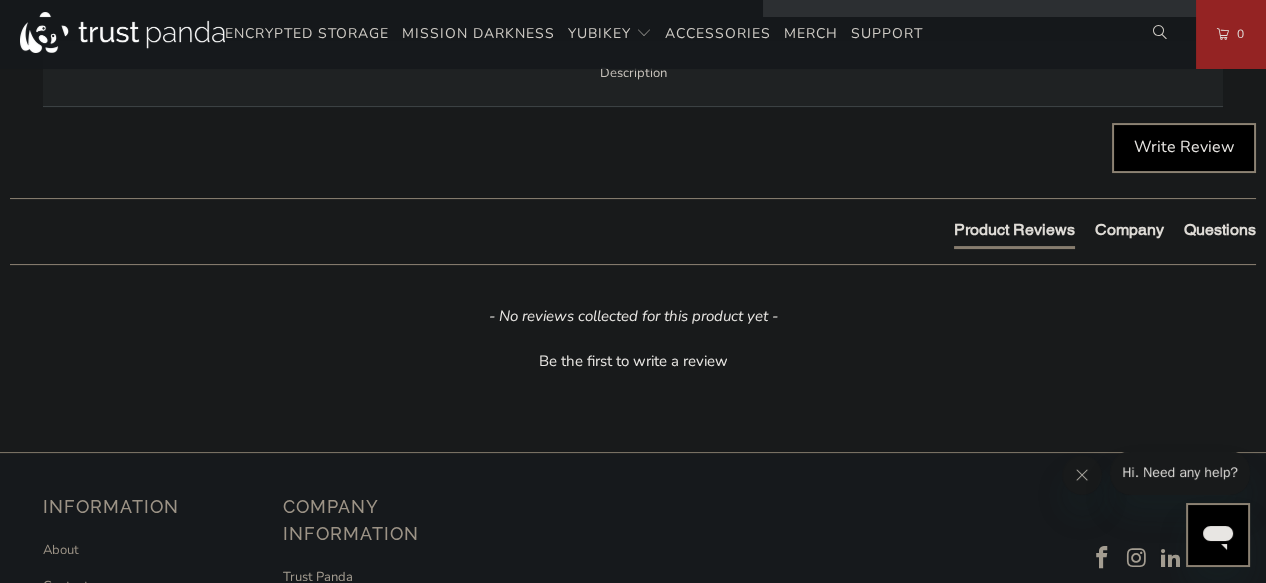 click on "Specifications" at bounding box center (0, 0) 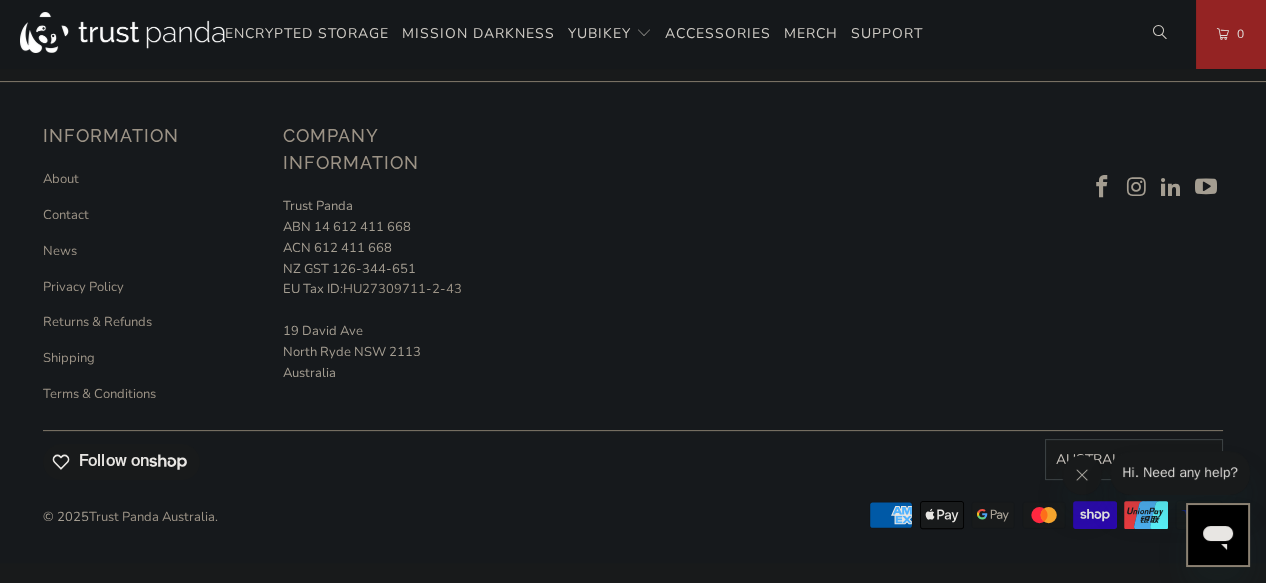 scroll, scrollTop: 2600, scrollLeft: 0, axis: vertical 